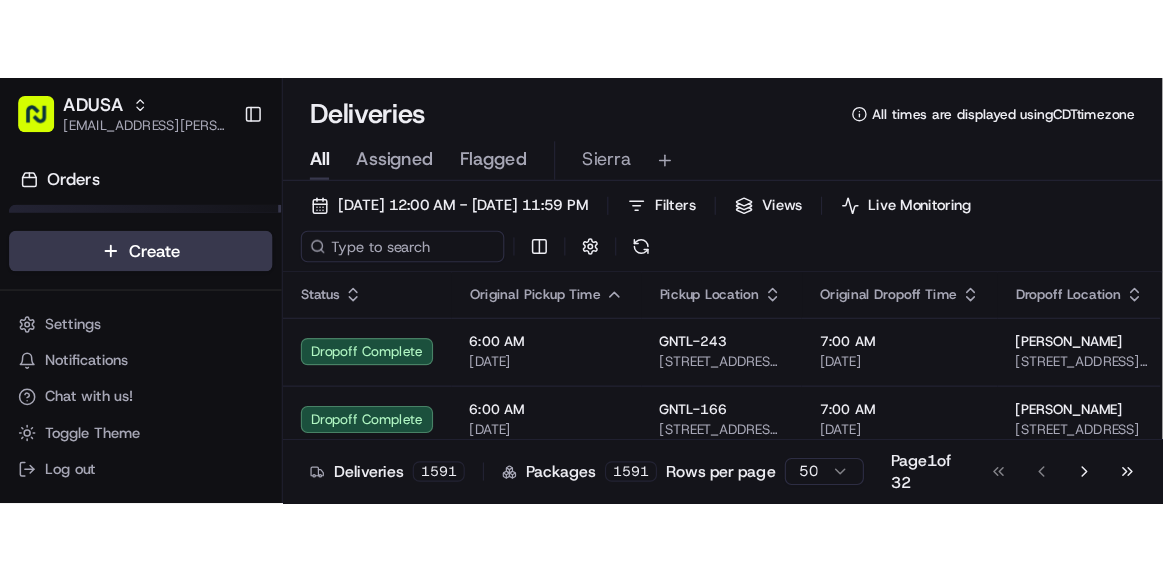 scroll, scrollTop: 0, scrollLeft: 0, axis: both 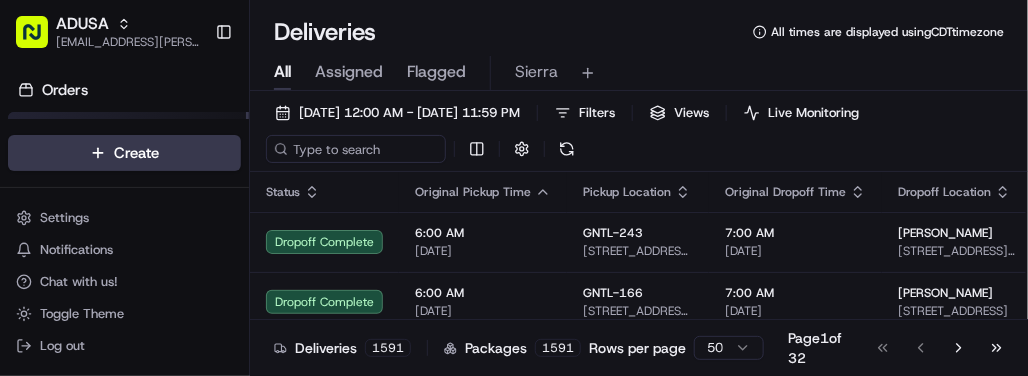 click on "All Assigned Flagged Sierra" at bounding box center [639, 73] 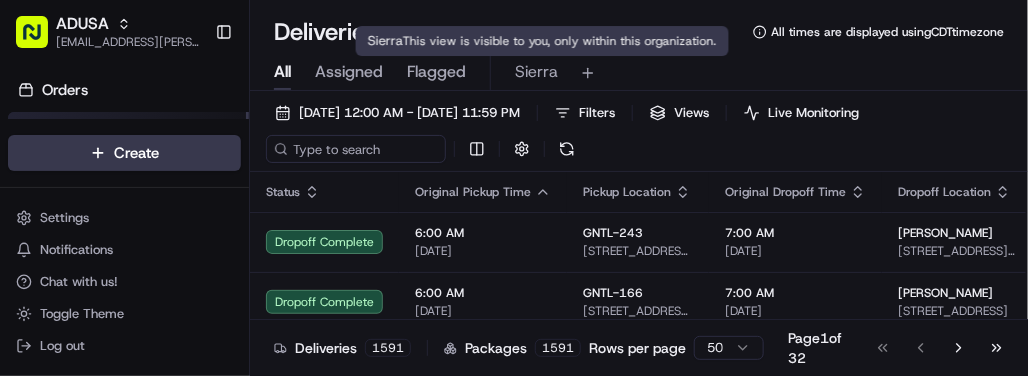 click on "Sierra" at bounding box center (536, 72) 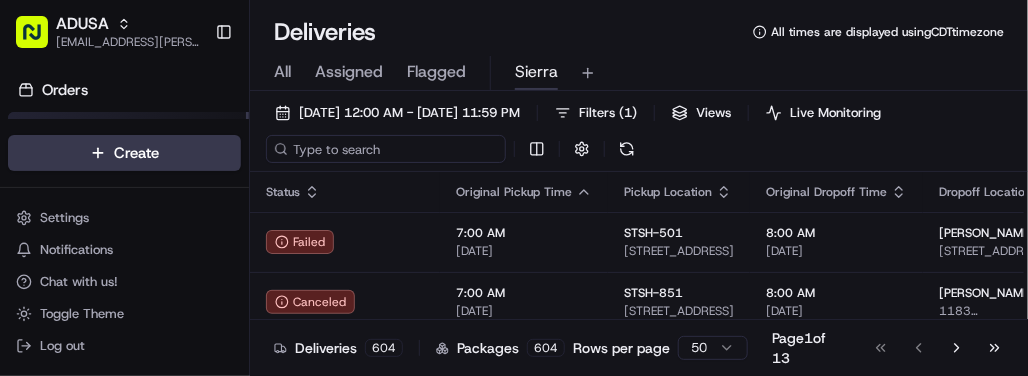 click at bounding box center [386, 149] 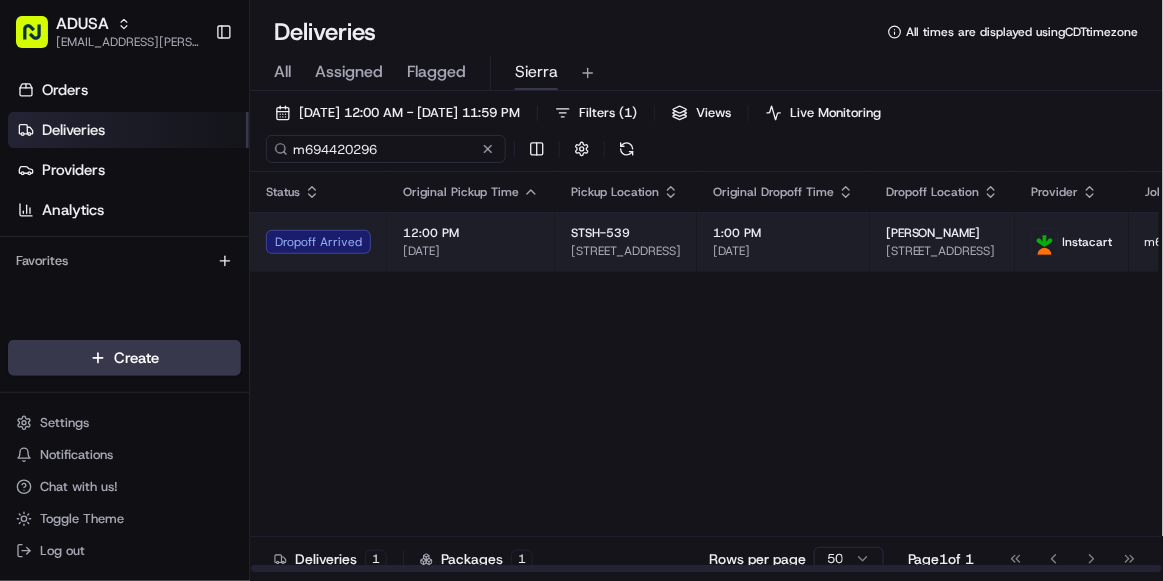 type on "m694420296" 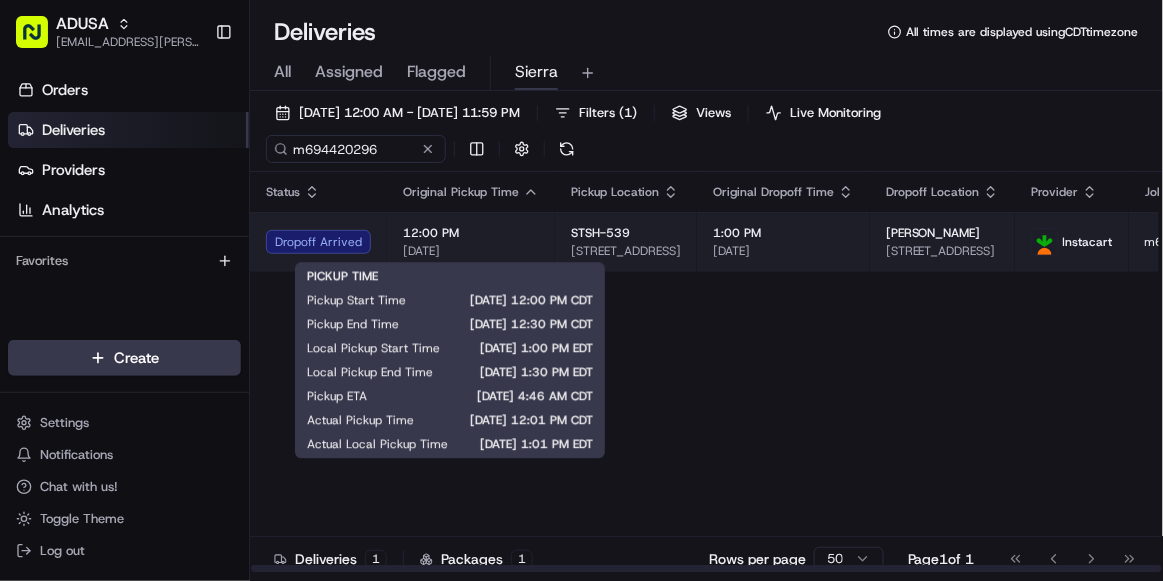 click on "12:00 PM" at bounding box center (471, 233) 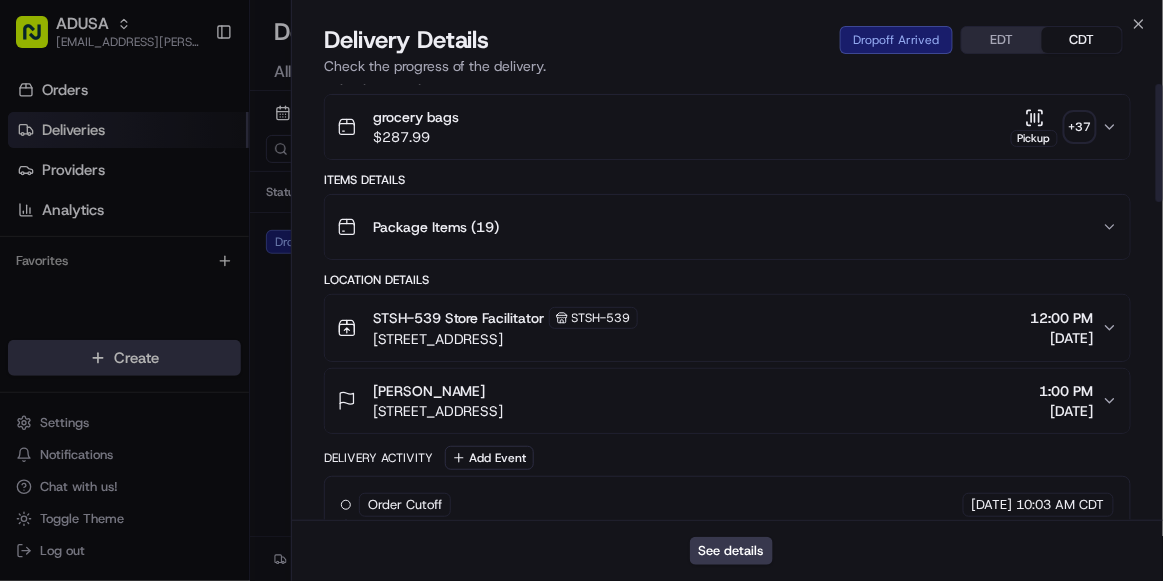 scroll, scrollTop: 0, scrollLeft: 0, axis: both 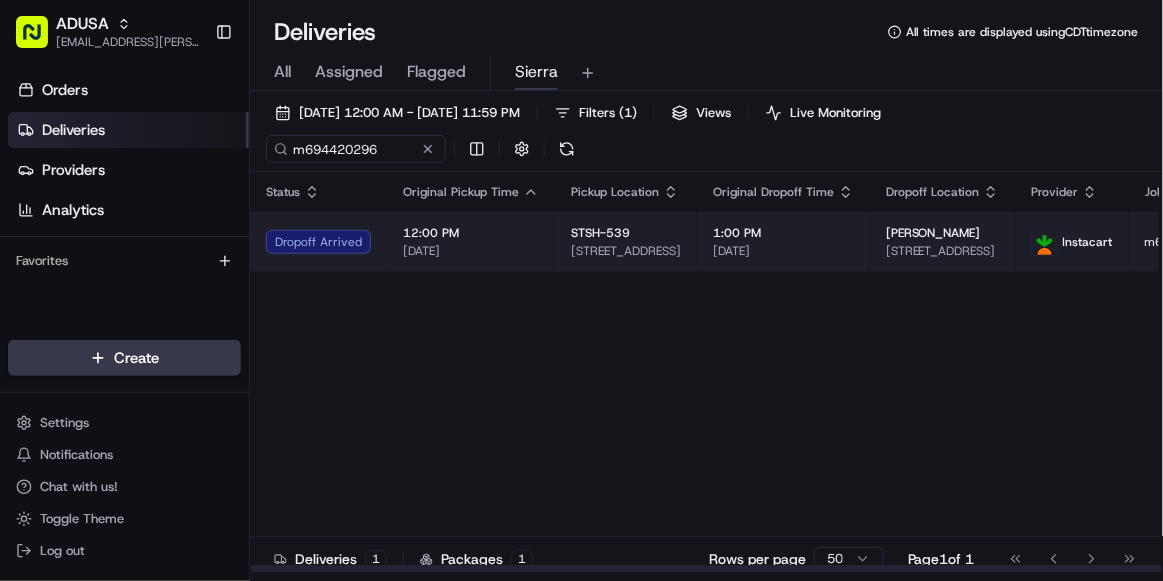 click on "Dropoff Arrived" at bounding box center [318, 242] 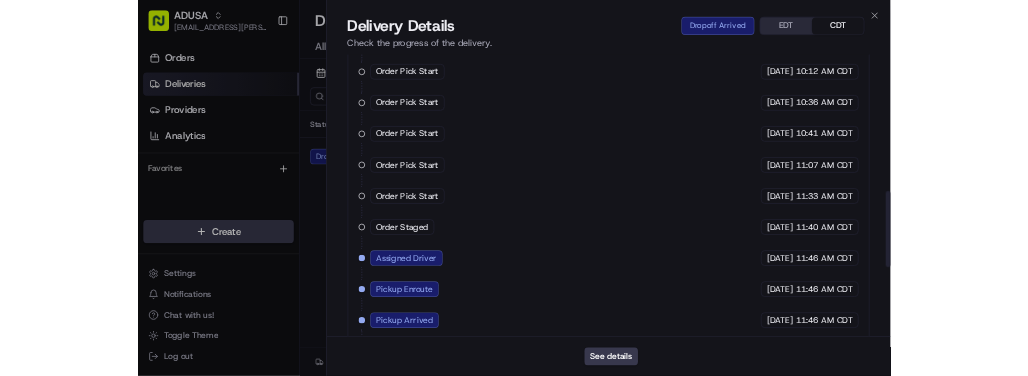 scroll, scrollTop: 1181, scrollLeft: 0, axis: vertical 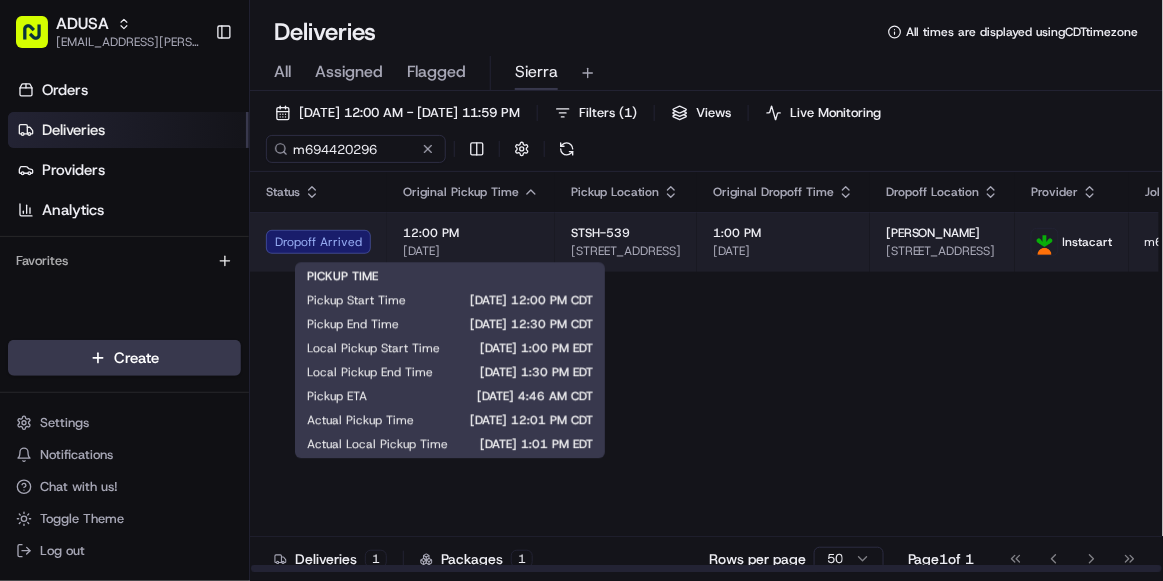 click on "[DATE]" at bounding box center (471, 251) 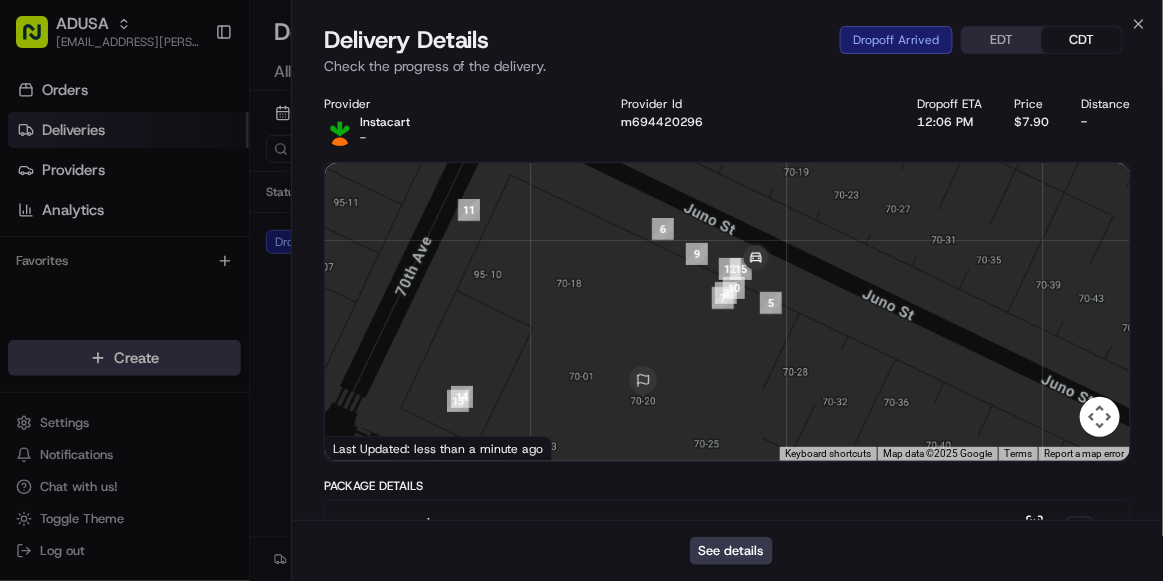 drag, startPoint x: 755, startPoint y: 269, endPoint x: 700, endPoint y: 337, distance: 87.458565 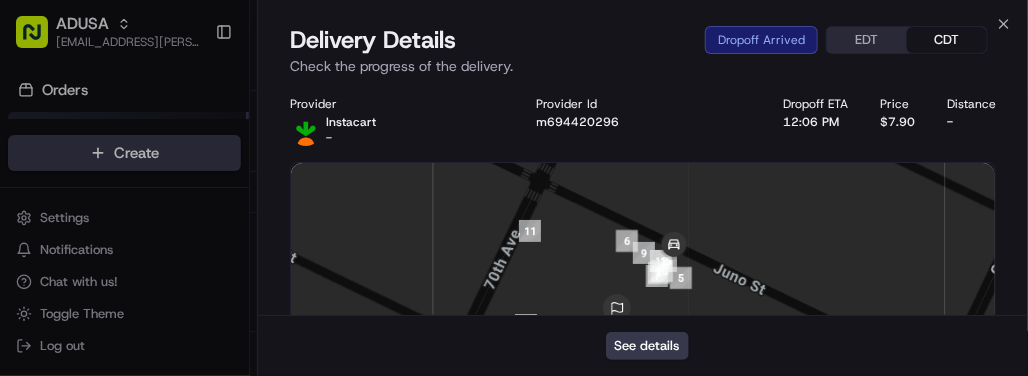 scroll, scrollTop: 0, scrollLeft: 0, axis: both 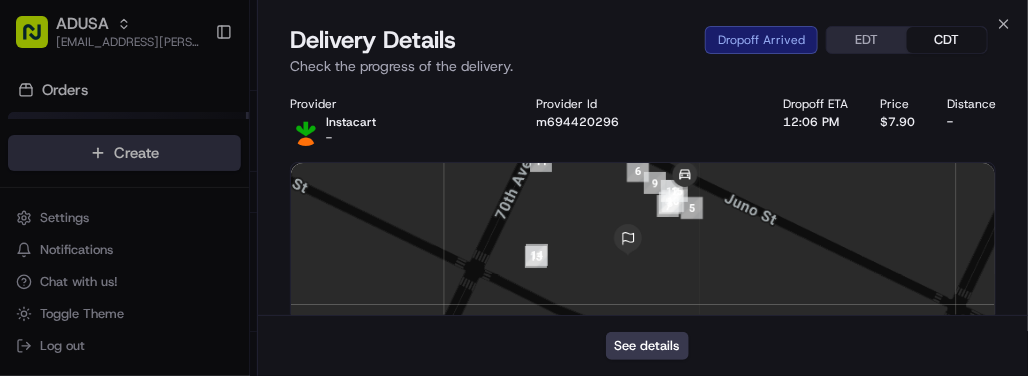 drag, startPoint x: 618, startPoint y: 275, endPoint x: 626, endPoint y: 208, distance: 67.47592 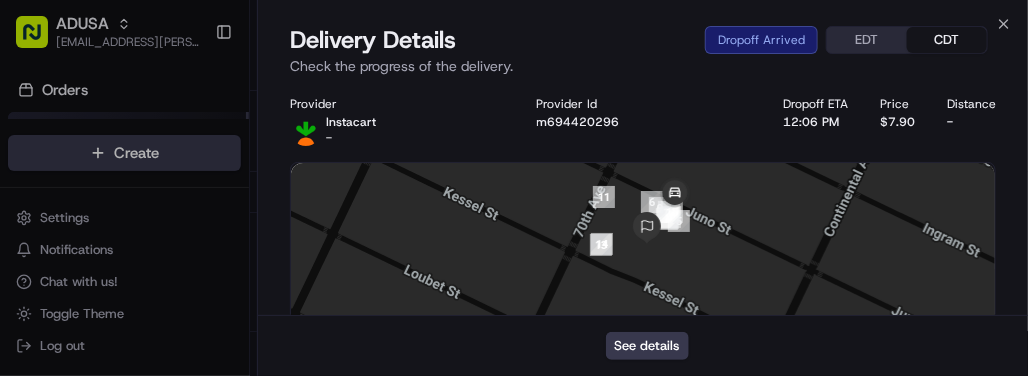 drag, startPoint x: 684, startPoint y: 273, endPoint x: 678, endPoint y: 240, distance: 33.54102 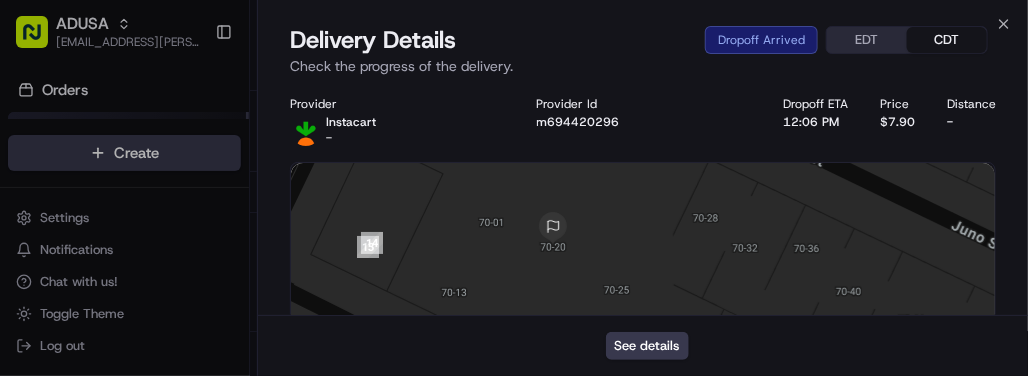 click at bounding box center [643, 312] 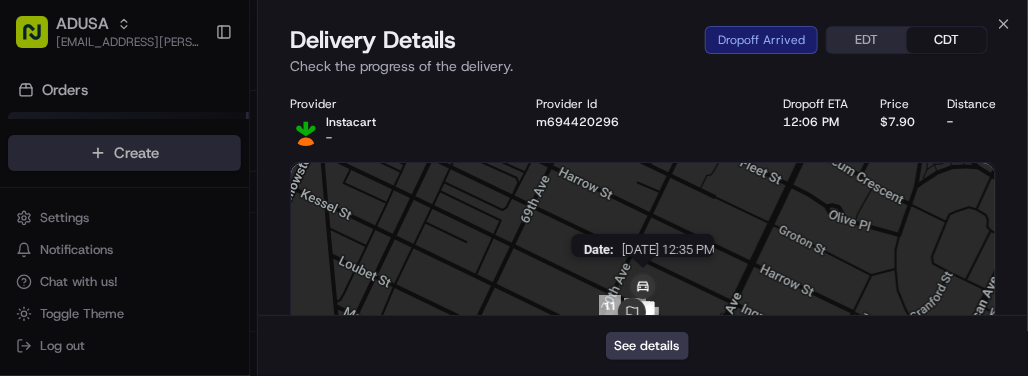 click on "Date : 07/15/2025 12:35 PM" at bounding box center [643, 312] 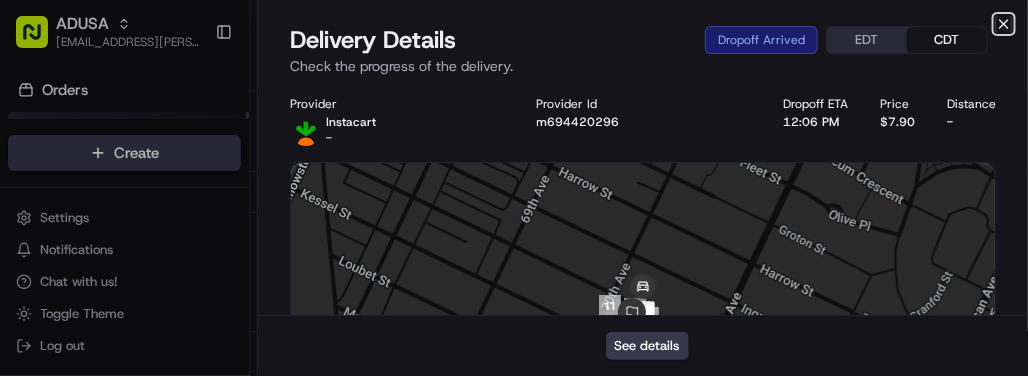 click 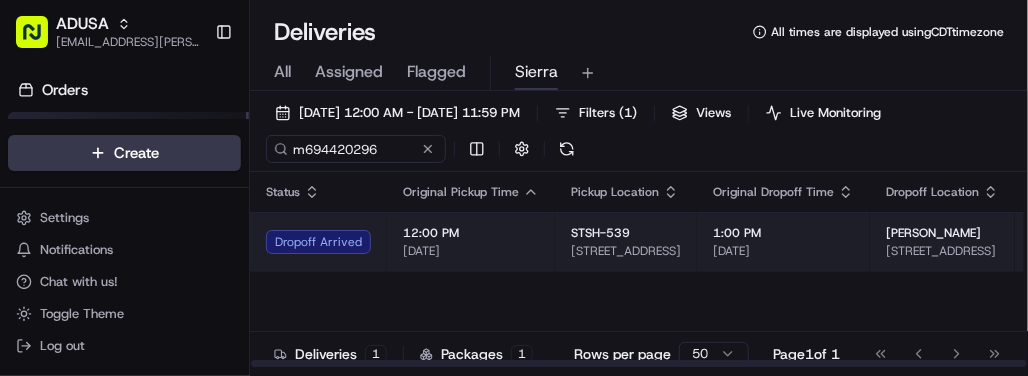 click on "Dropoff Arrived" at bounding box center [318, 242] 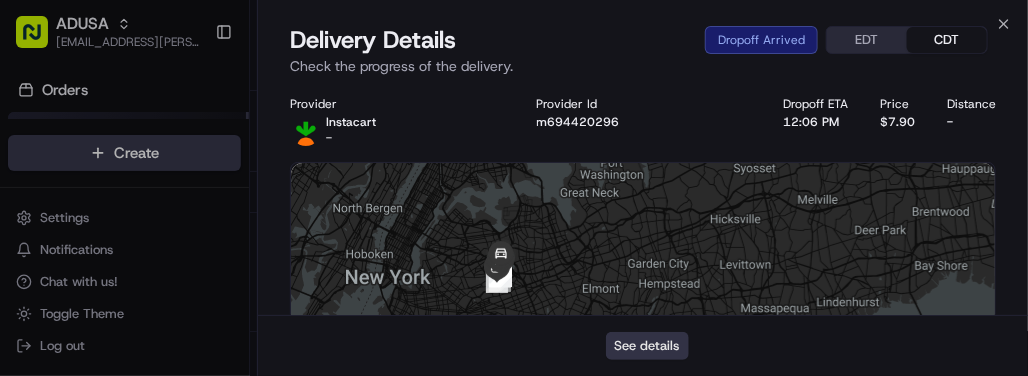 click on "See details" at bounding box center (647, 346) 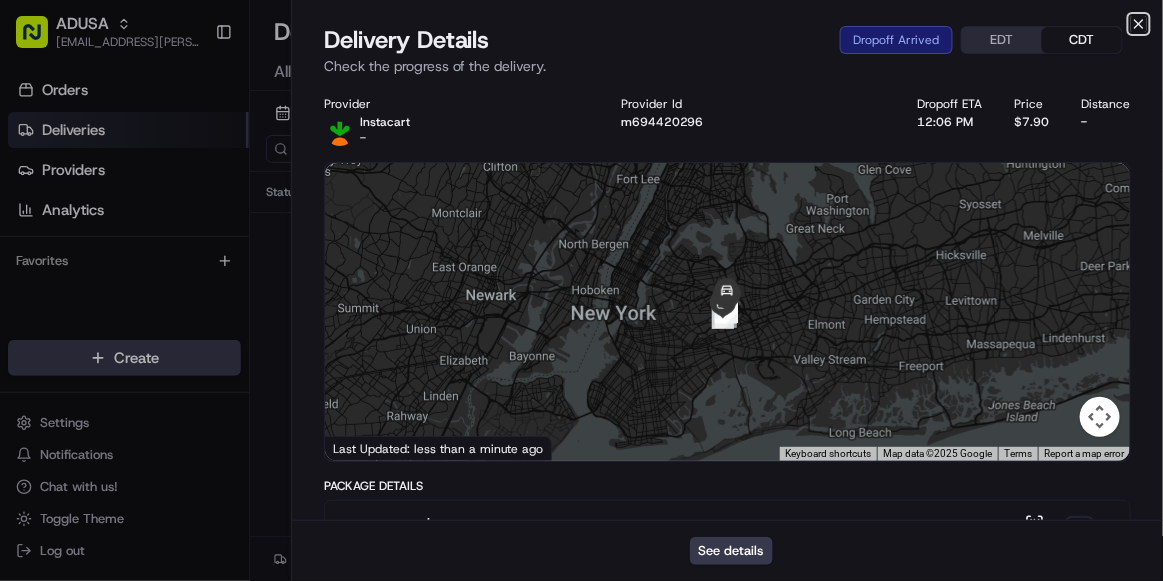 click 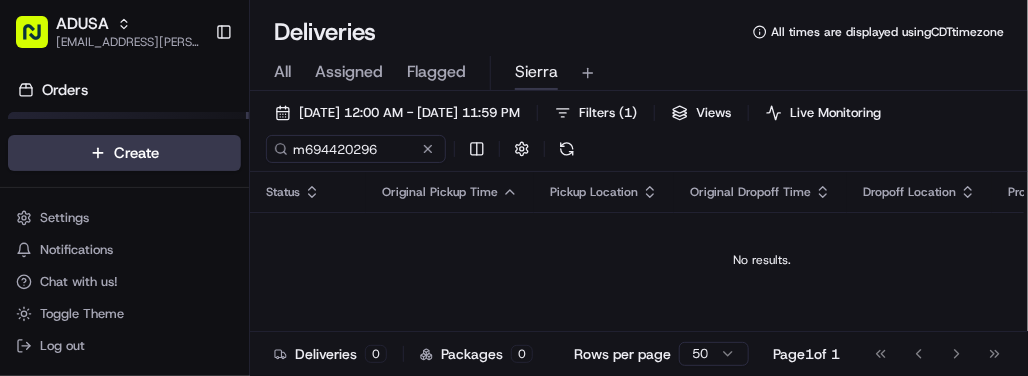 scroll, scrollTop: 0, scrollLeft: 0, axis: both 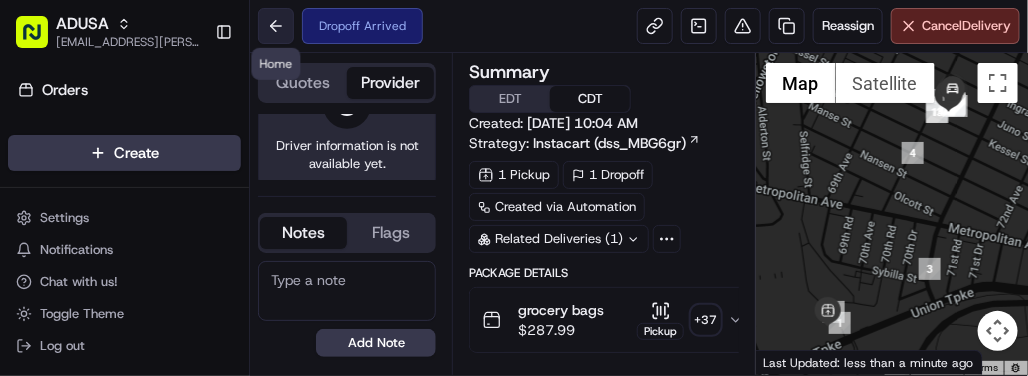 click at bounding box center (276, 26) 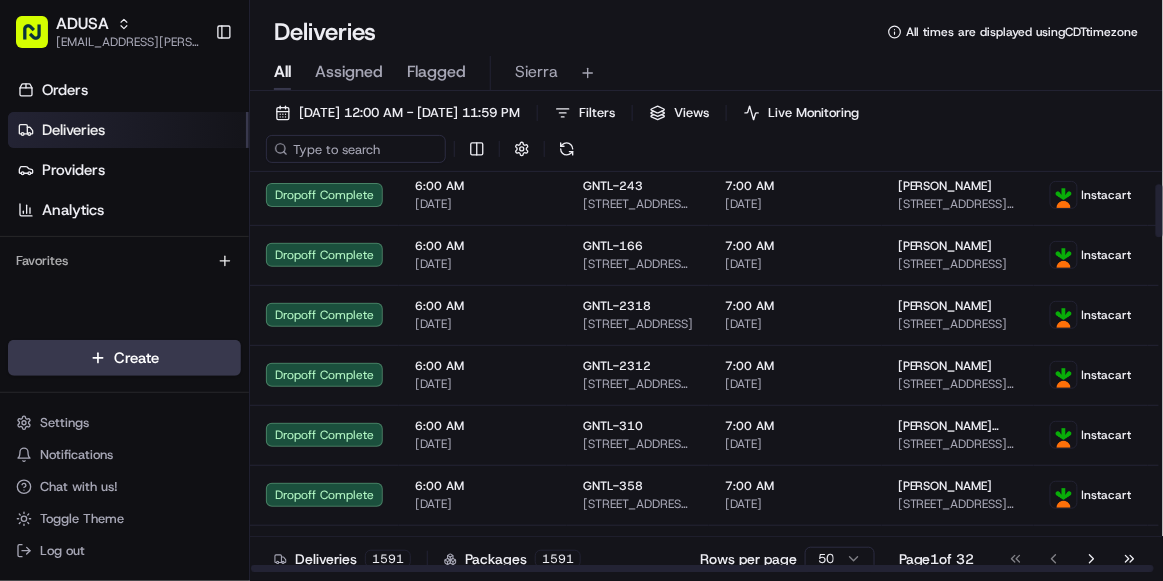 scroll, scrollTop: 0, scrollLeft: 0, axis: both 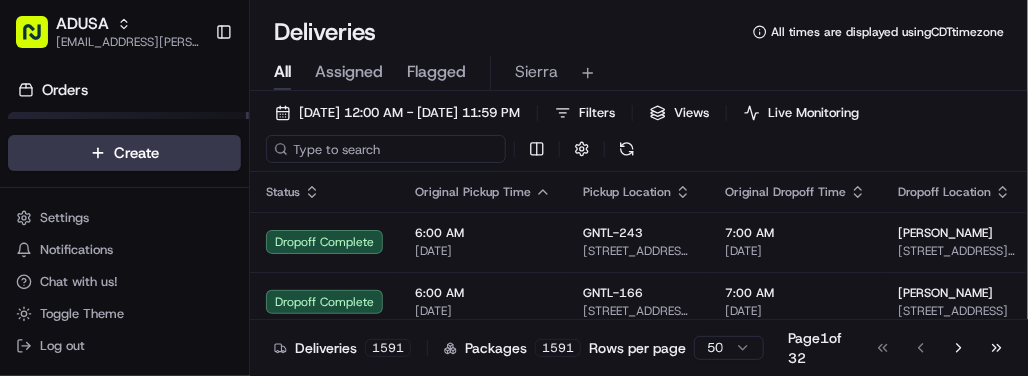 click at bounding box center (386, 149) 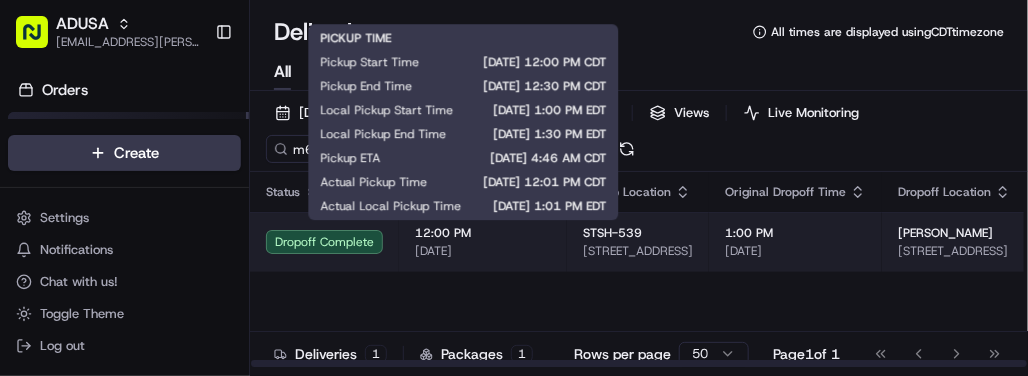 type on "m694420296" 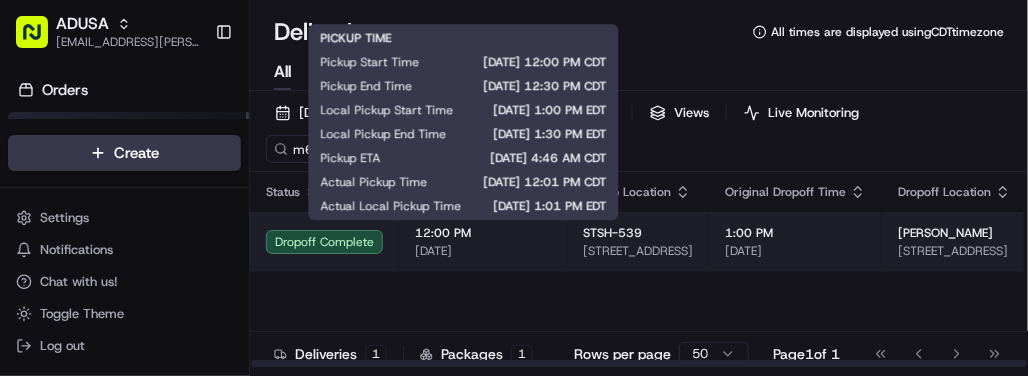 click on "[DATE]" at bounding box center [483, 251] 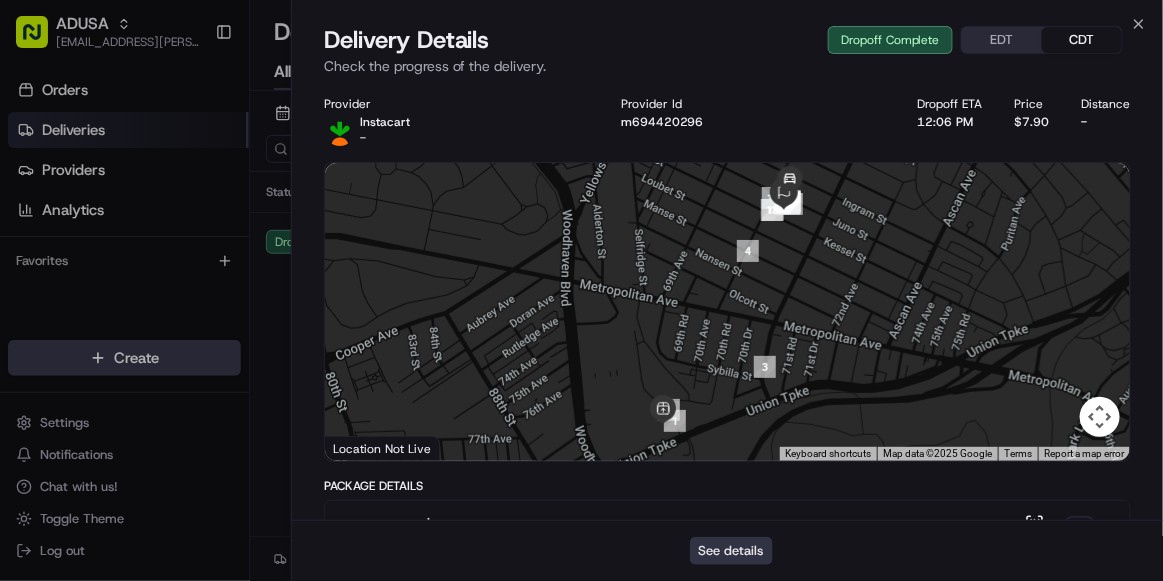 click on "See details" at bounding box center (731, 551) 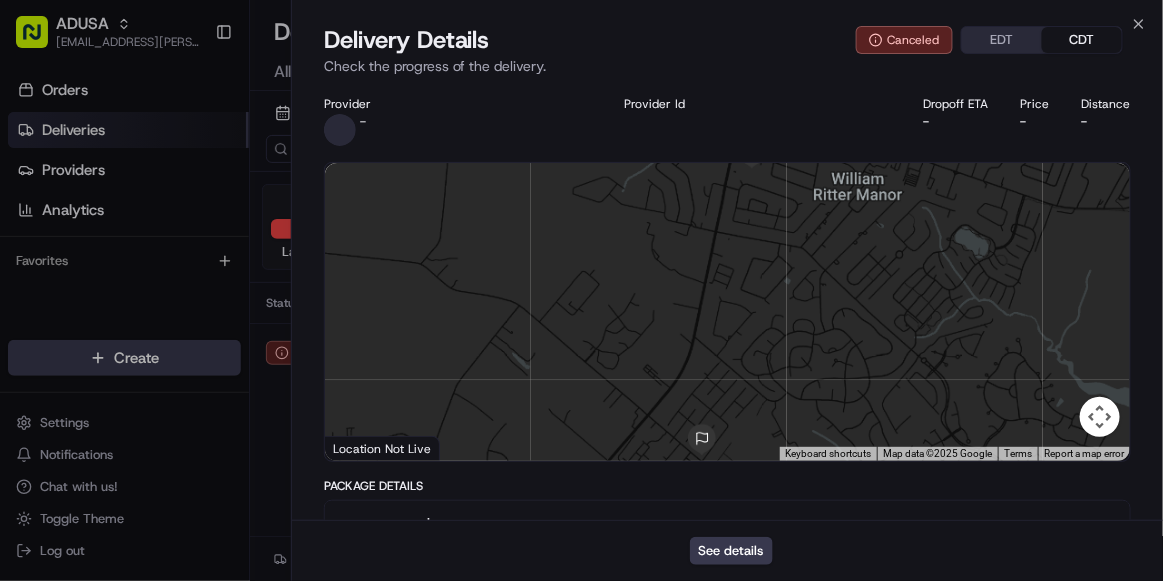 scroll, scrollTop: 0, scrollLeft: 0, axis: both 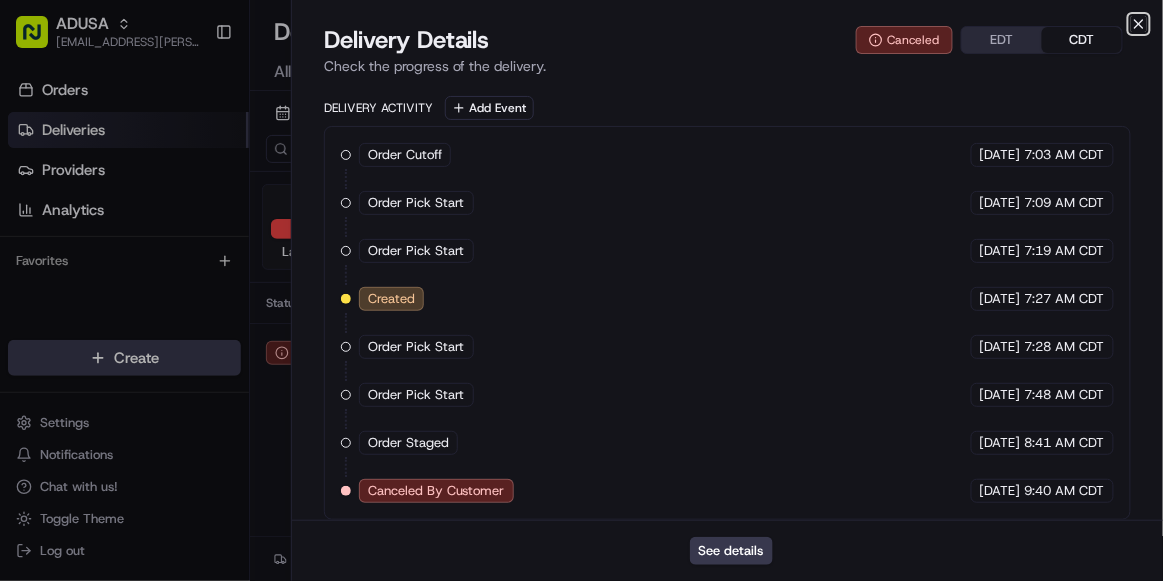 click 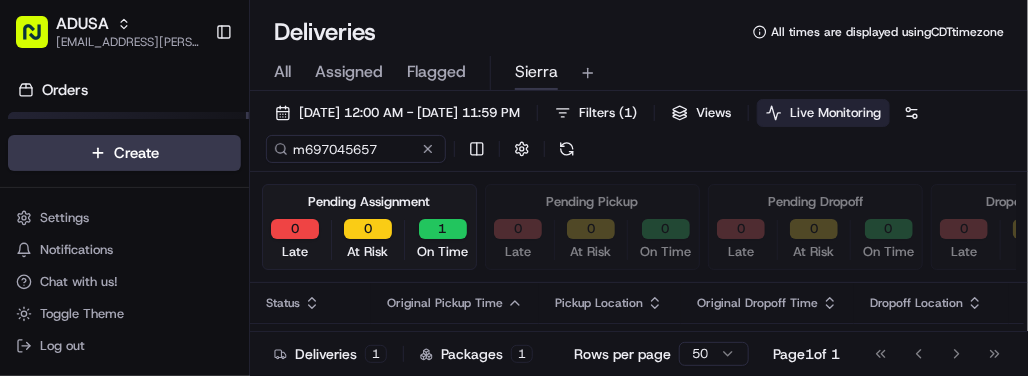 scroll, scrollTop: 0, scrollLeft: 0, axis: both 